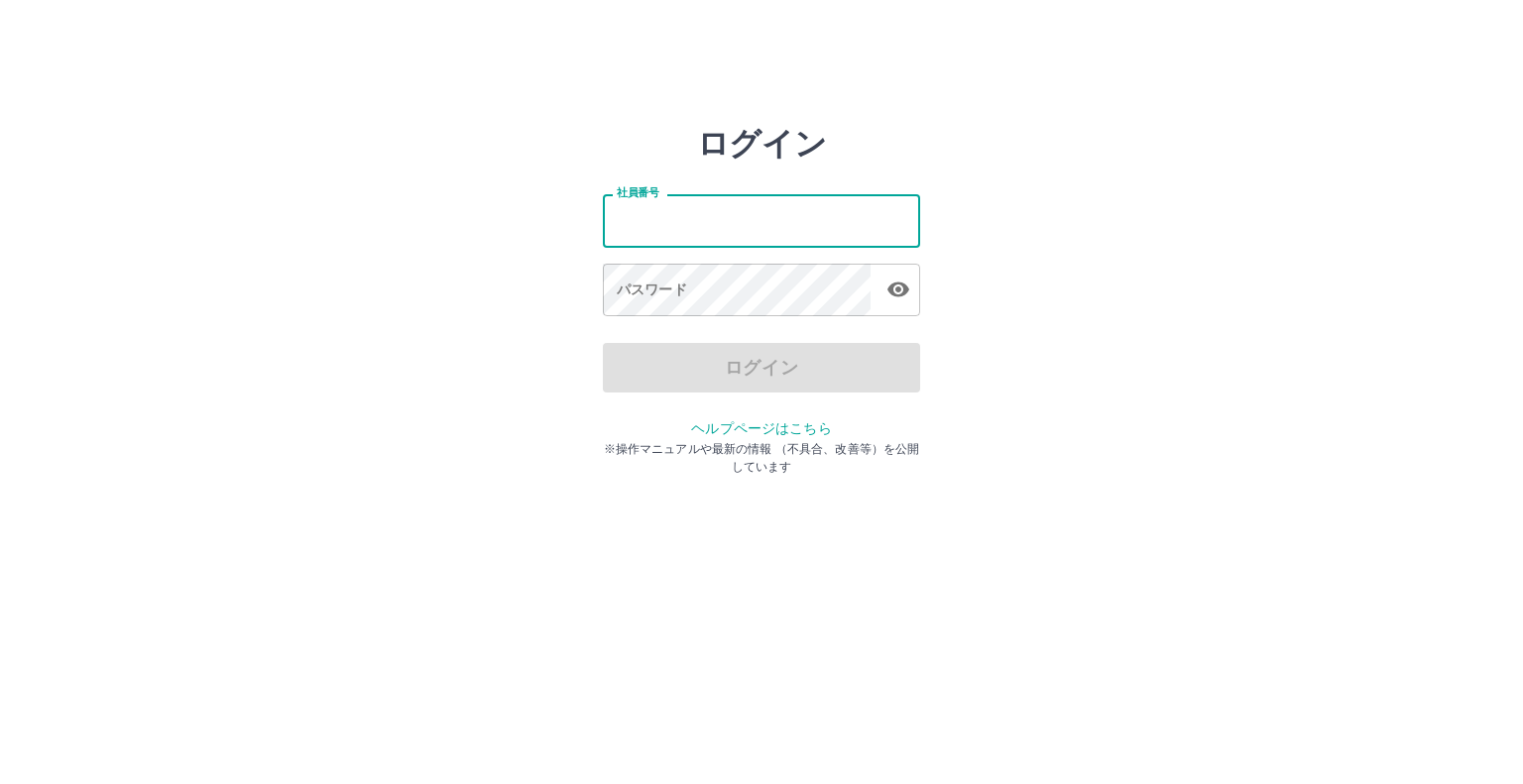 scroll, scrollTop: 0, scrollLeft: 0, axis: both 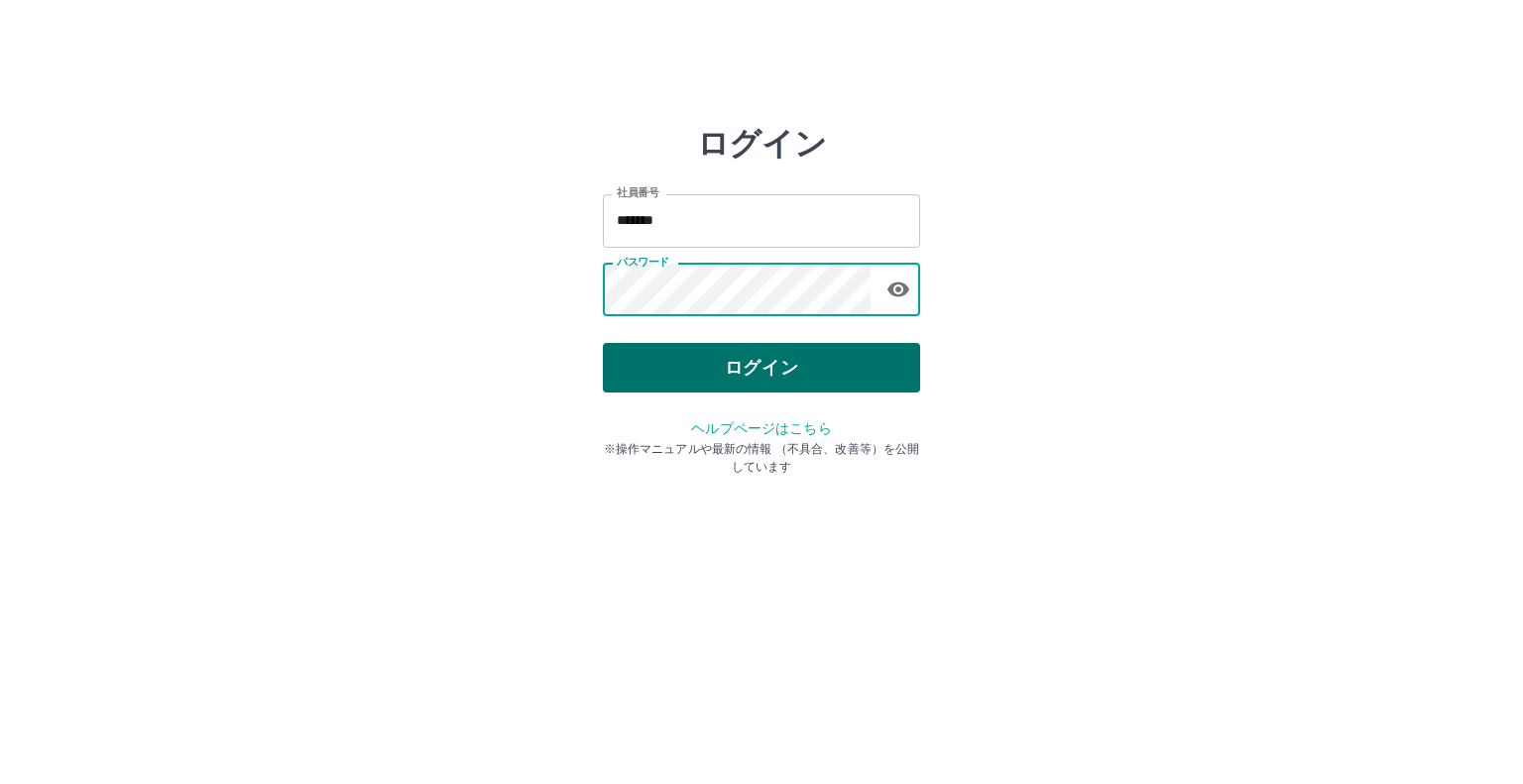 click on "ログイン" at bounding box center (762, 368) 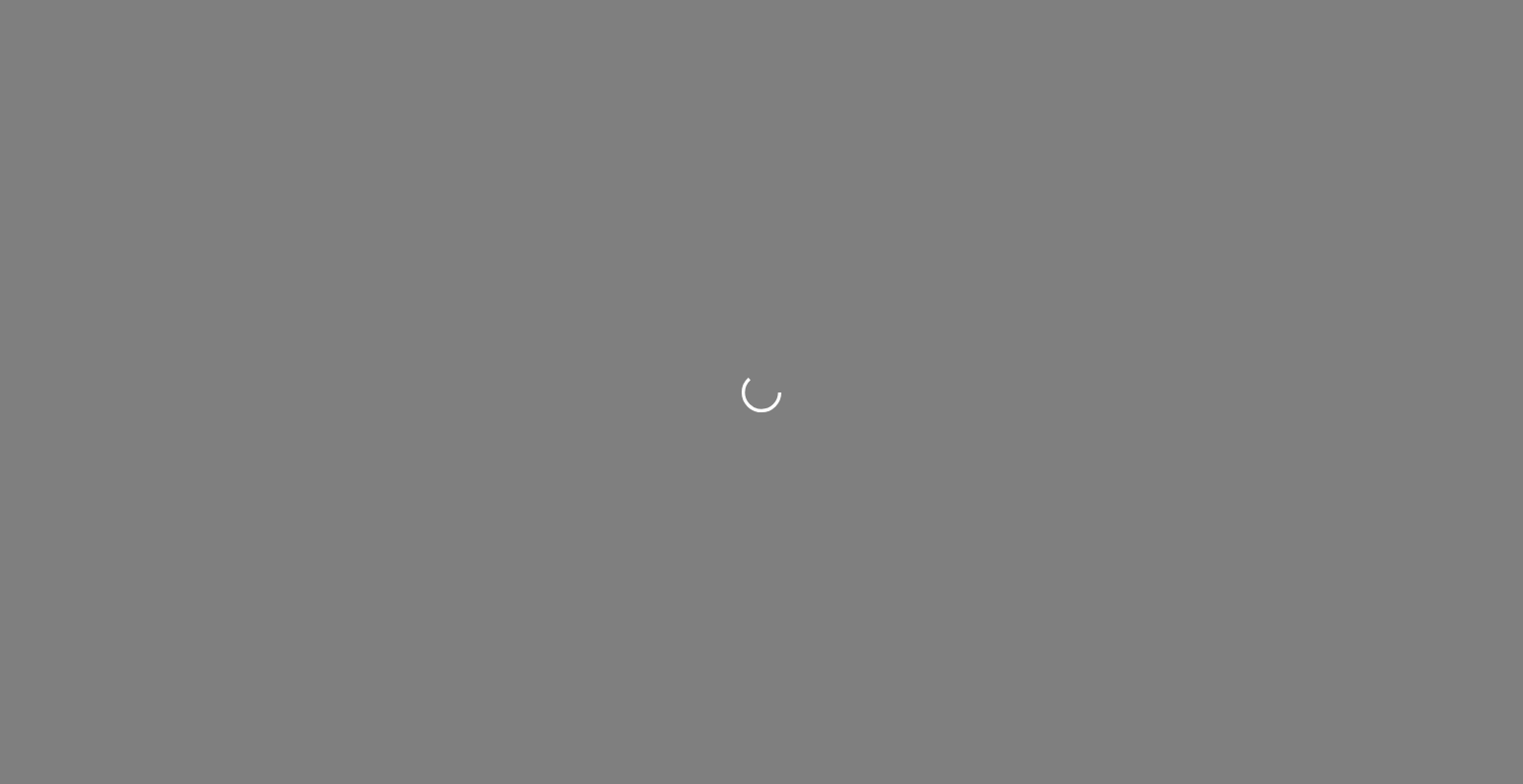 scroll, scrollTop: 0, scrollLeft: 0, axis: both 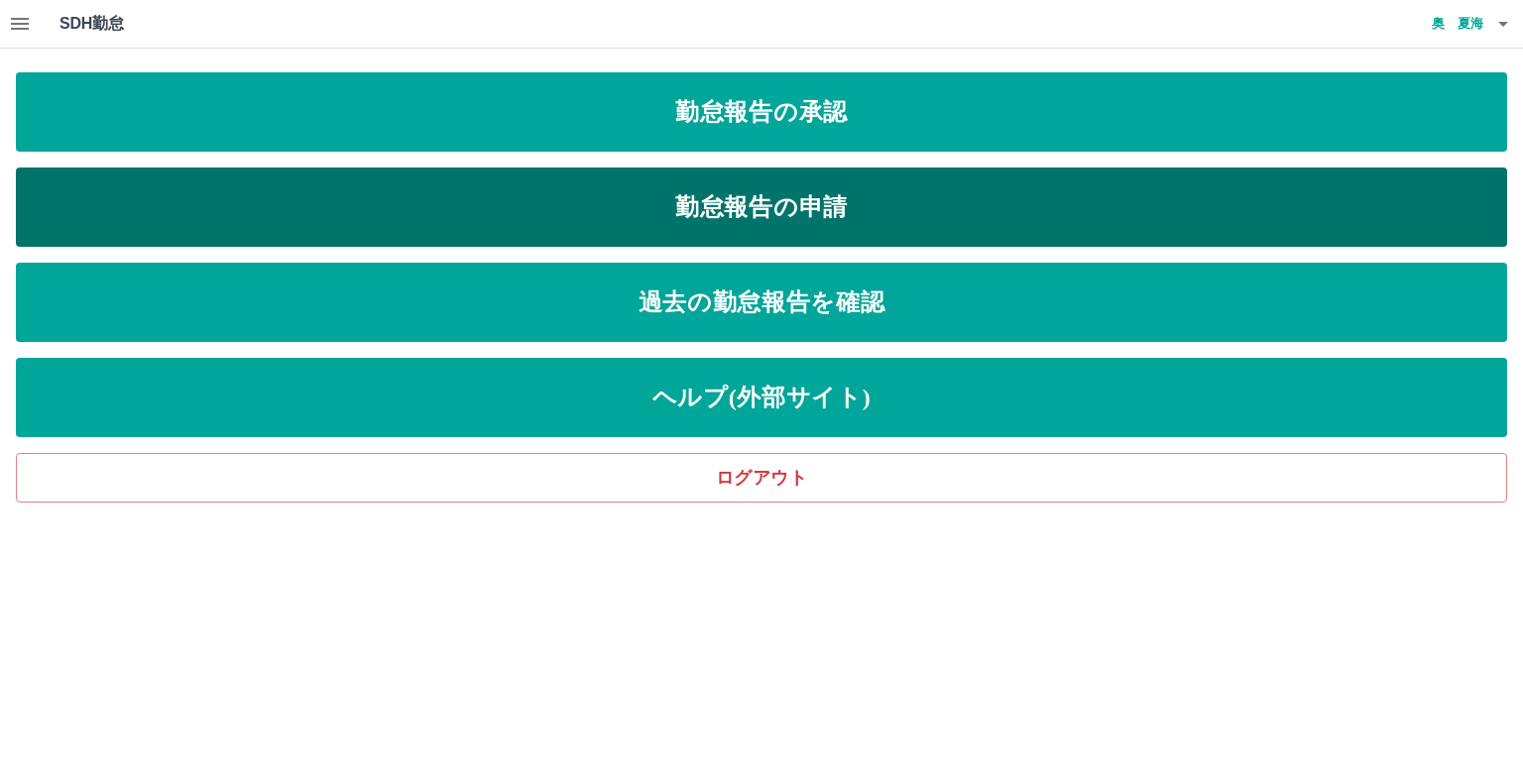 click on "勤怠報告の申請" at bounding box center [762, 207] 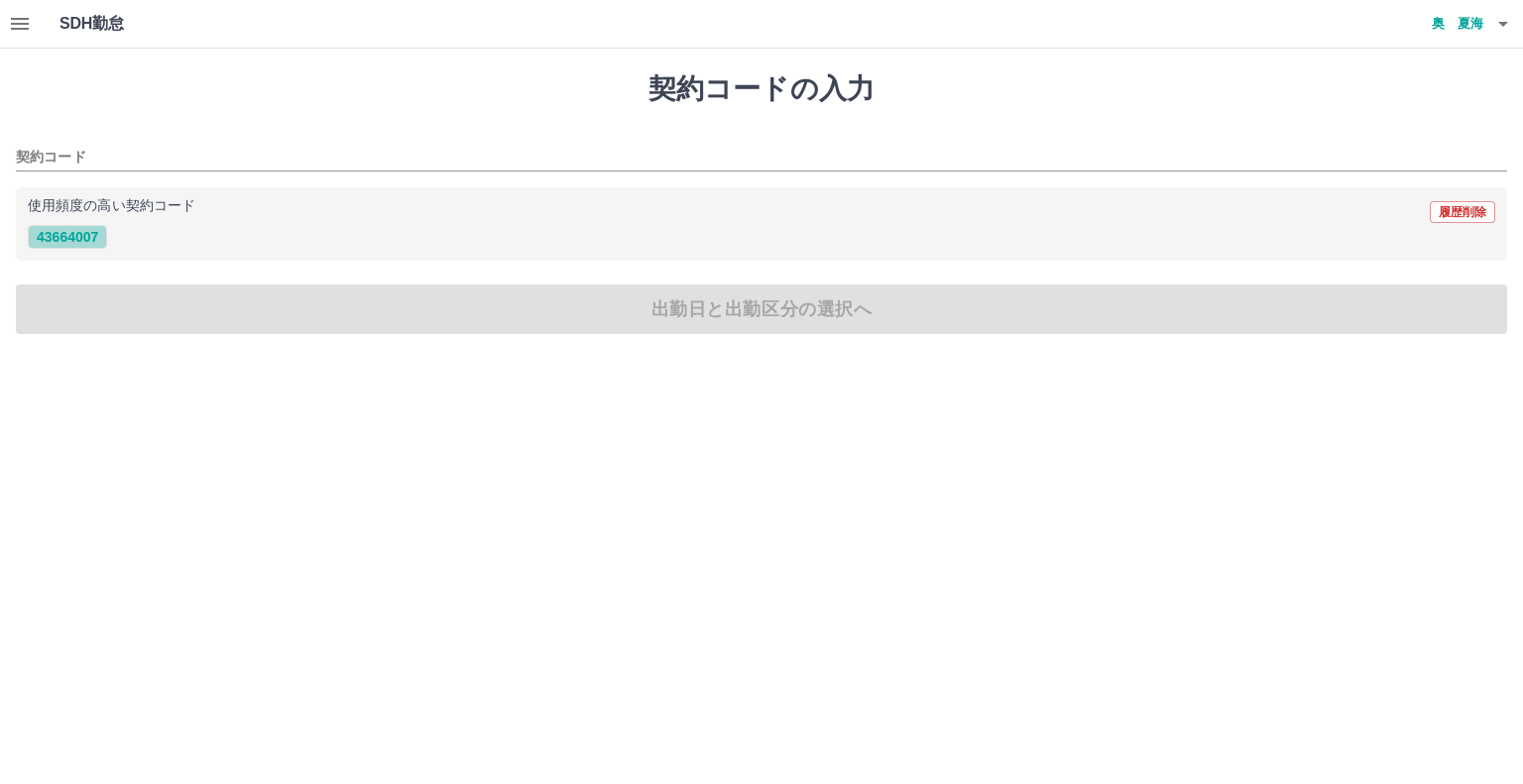 click on "43664007" at bounding box center [67, 237] 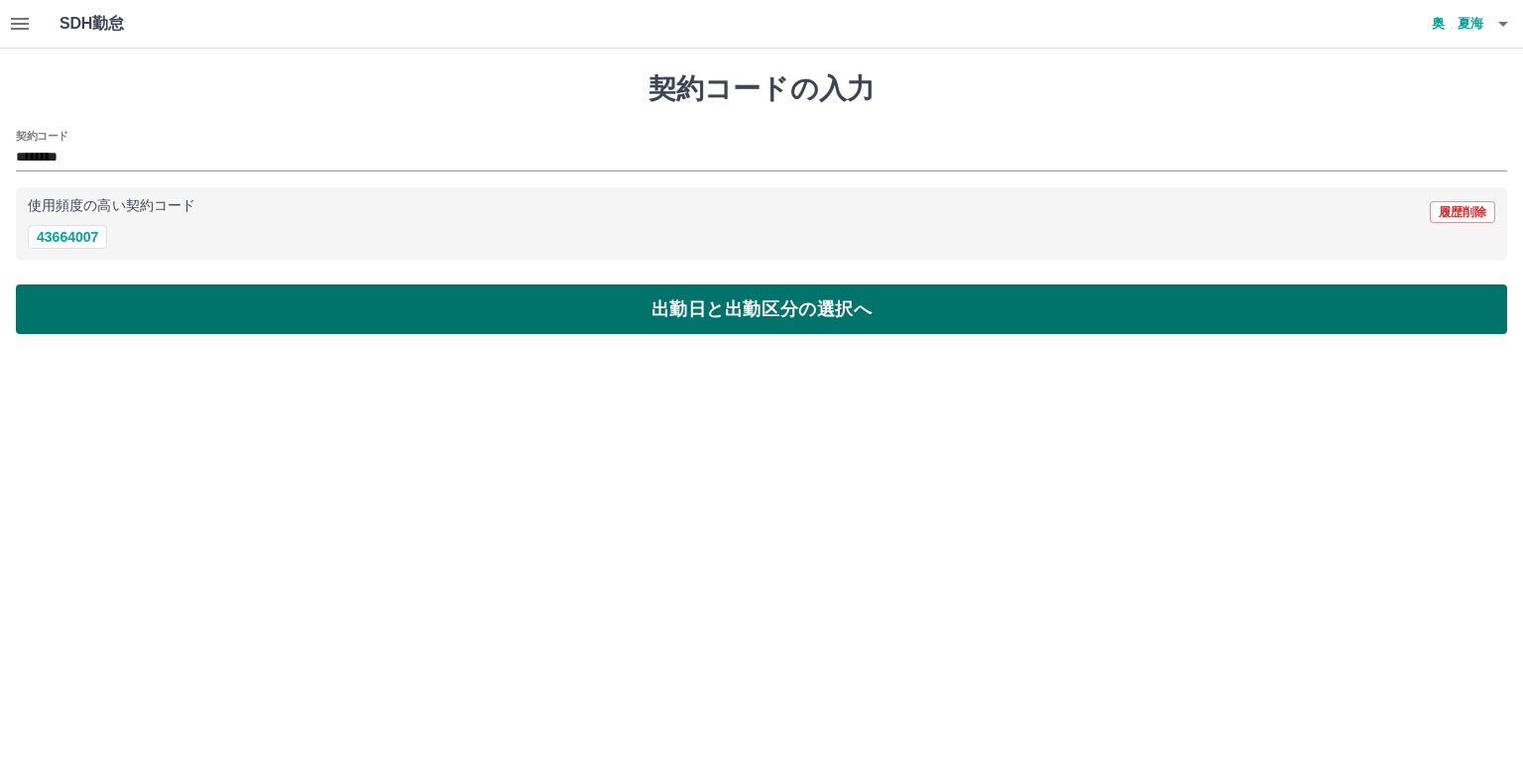 click on "出勤日と出勤区分の選択へ" at bounding box center (762, 309) 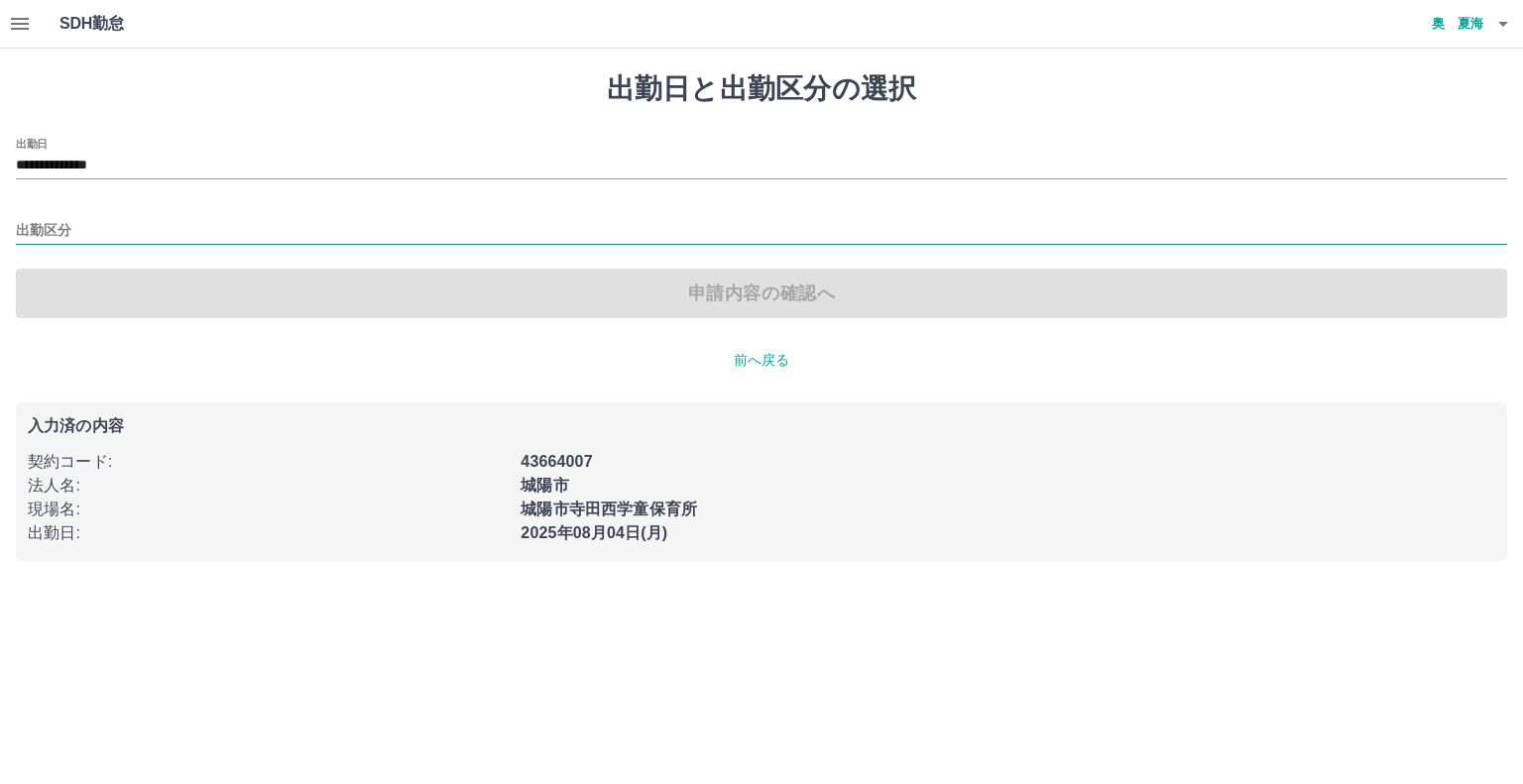 click on "出勤区分" at bounding box center (762, 231) 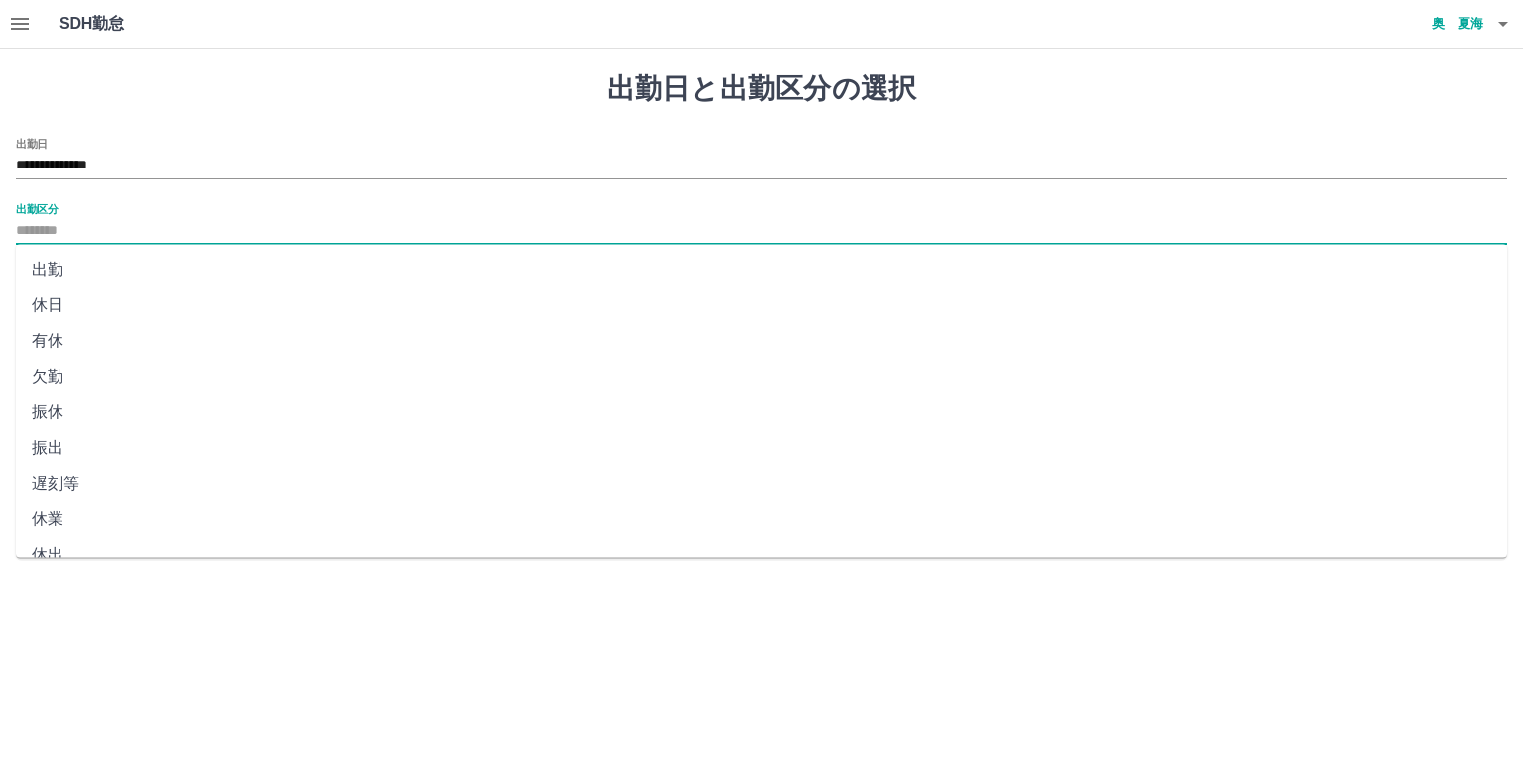 click on "出勤" at bounding box center [762, 270] 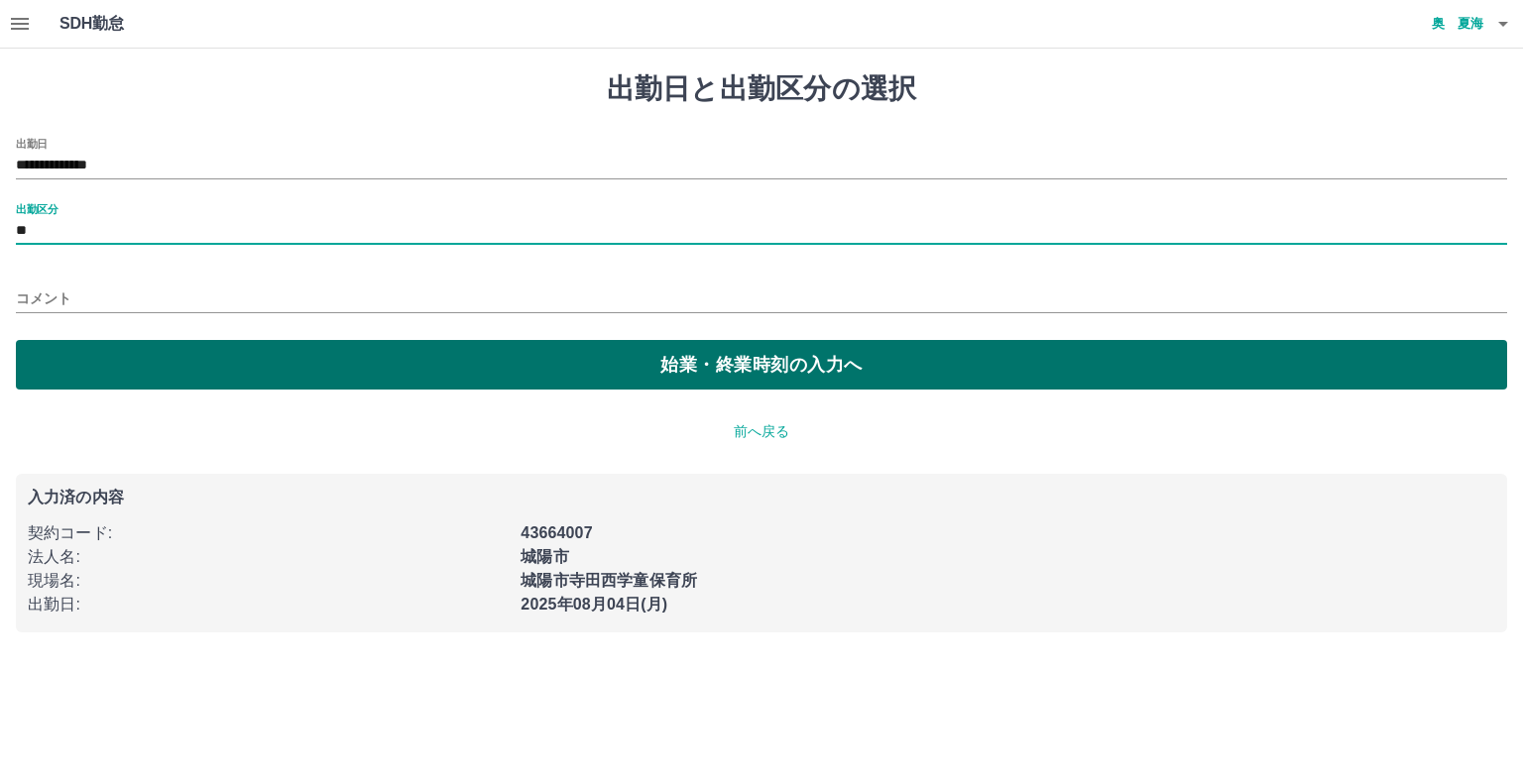click on "始業・終業時刻の入力へ" at bounding box center [762, 365] 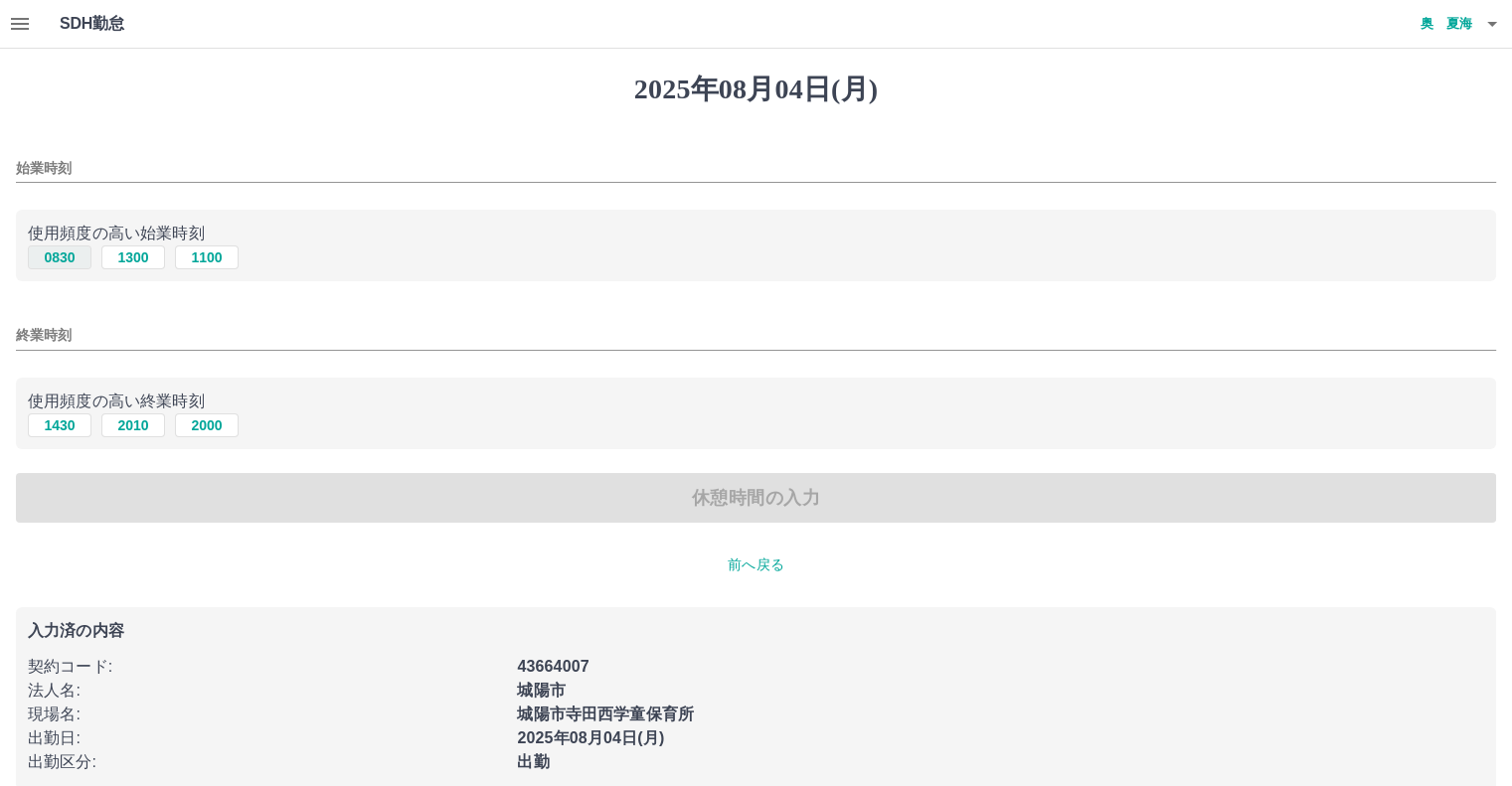 click on "0830" at bounding box center [60, 257] 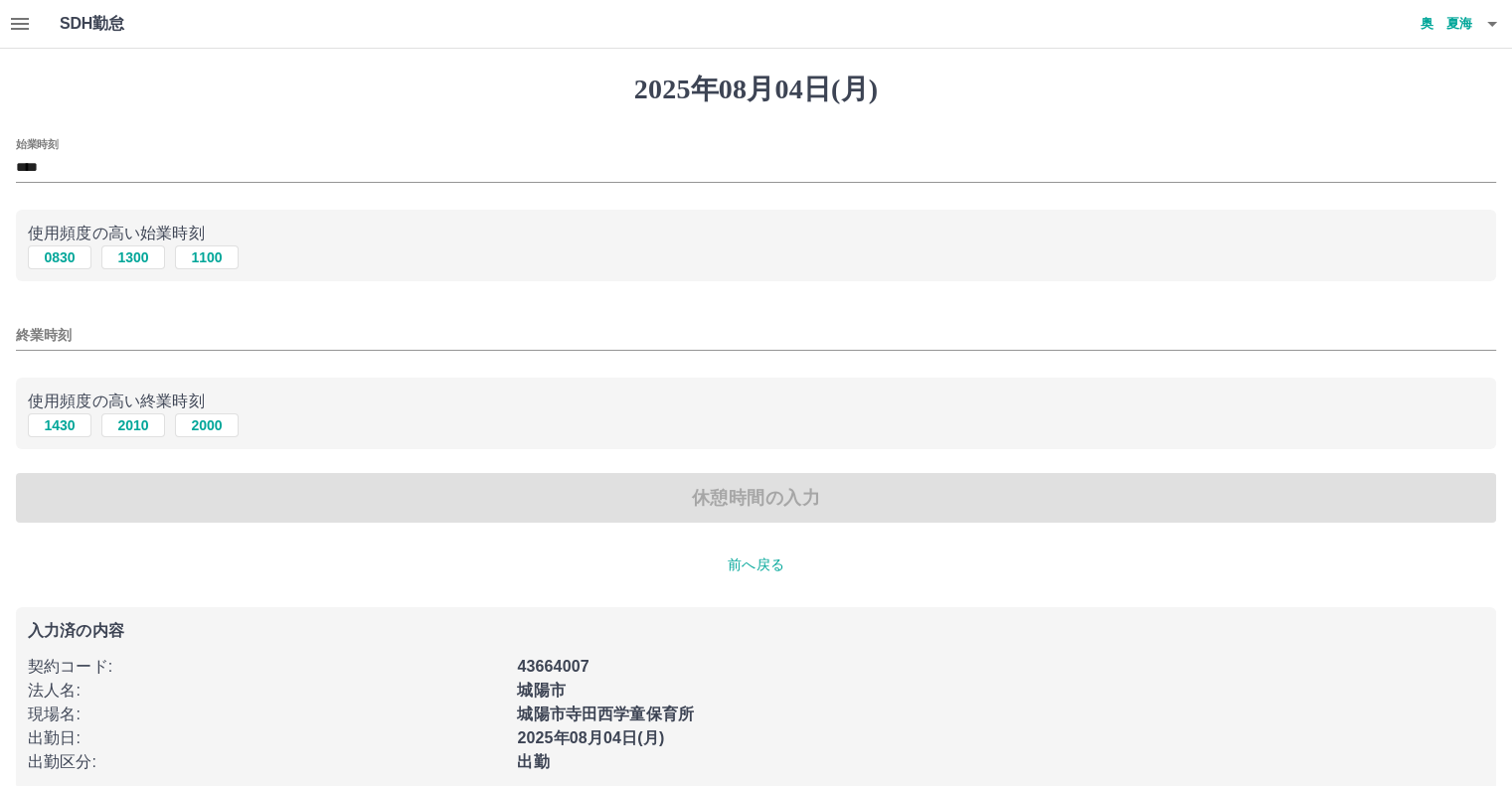 click on "終業時刻" at bounding box center [756, 335] 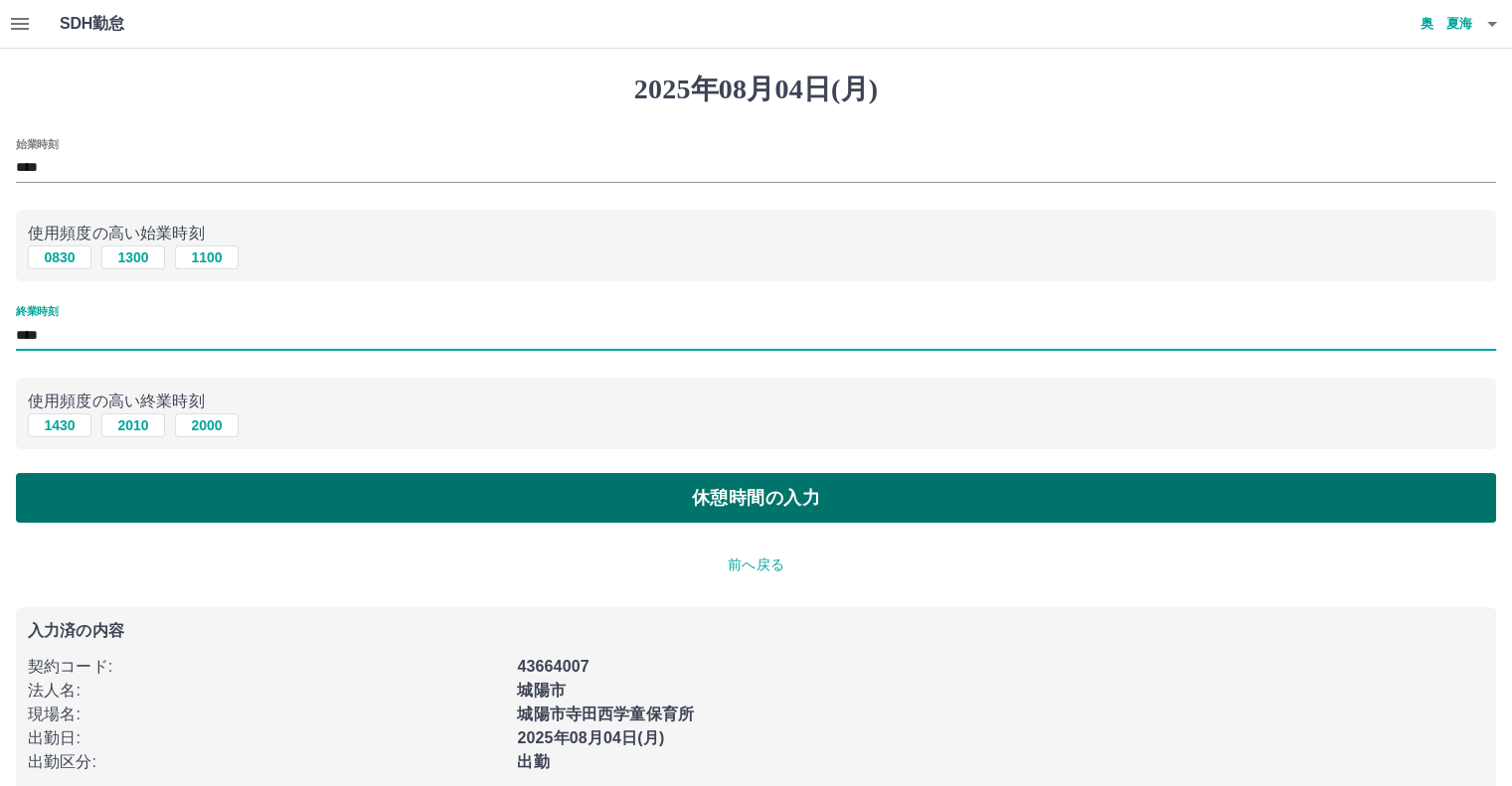 type on "****" 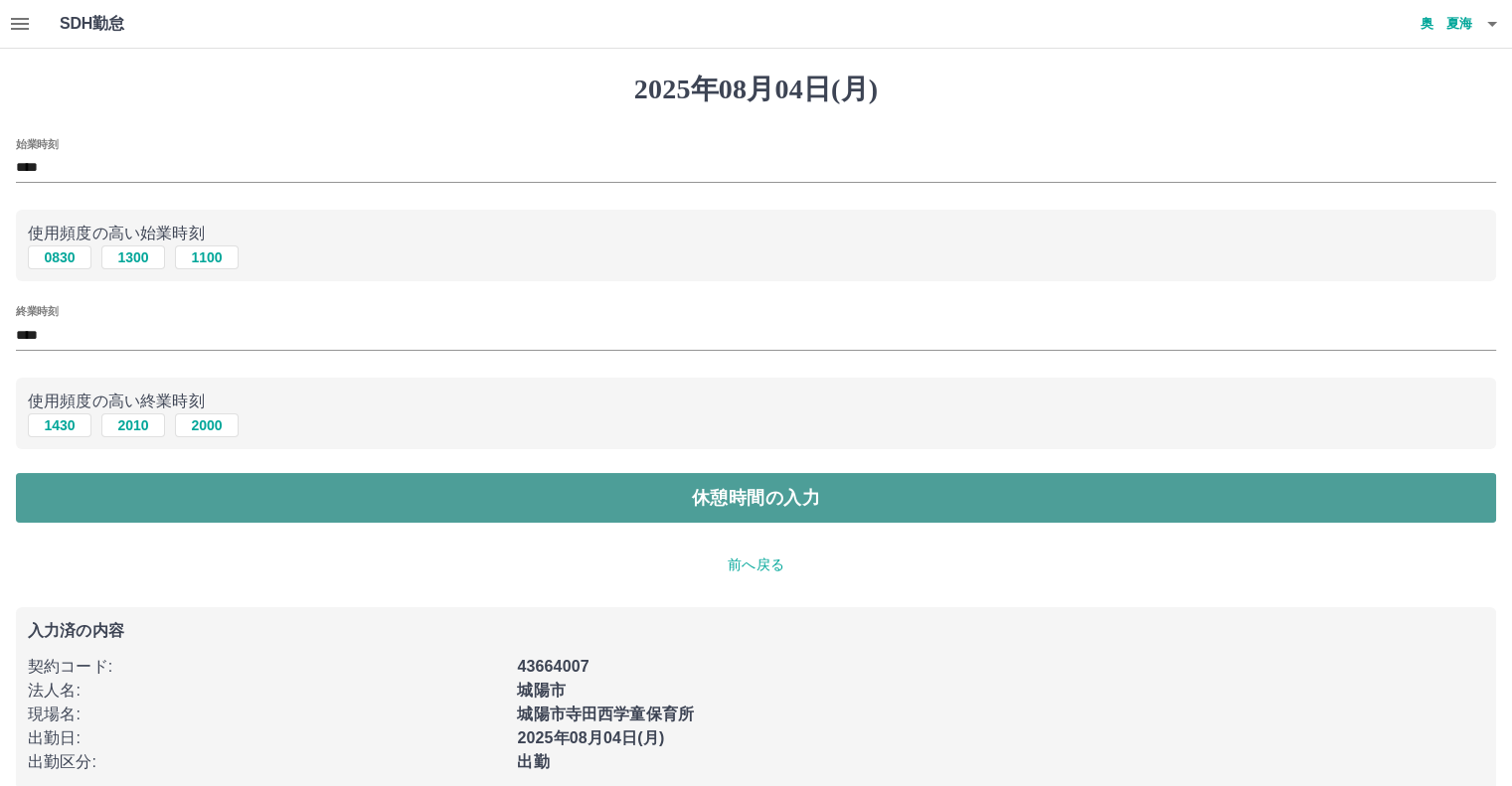 click on "休憩時間の入力" at bounding box center [756, 498] 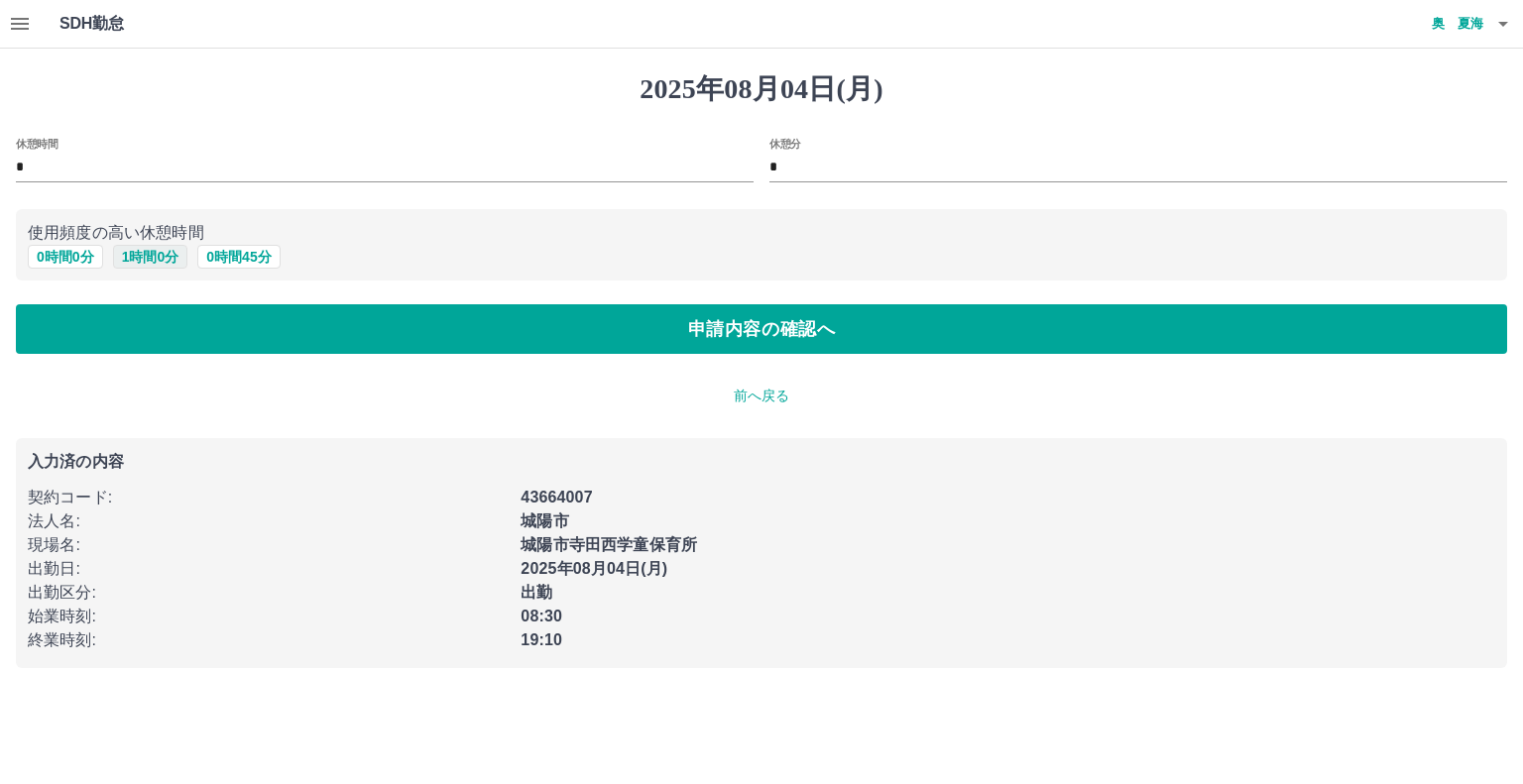 click on "1 時間 0 分" at bounding box center [151, 257] 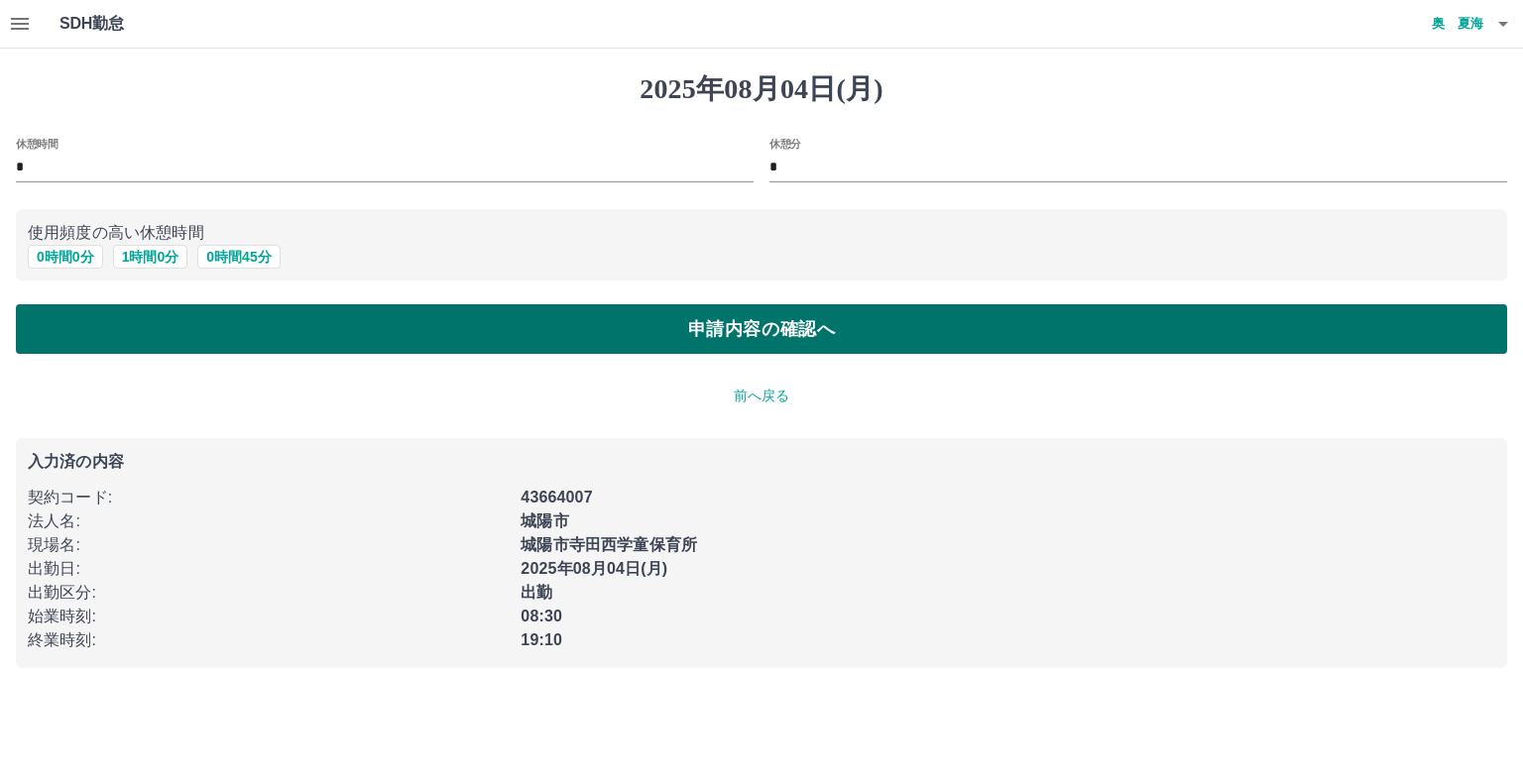 click on "申請内容の確認へ" at bounding box center [762, 329] 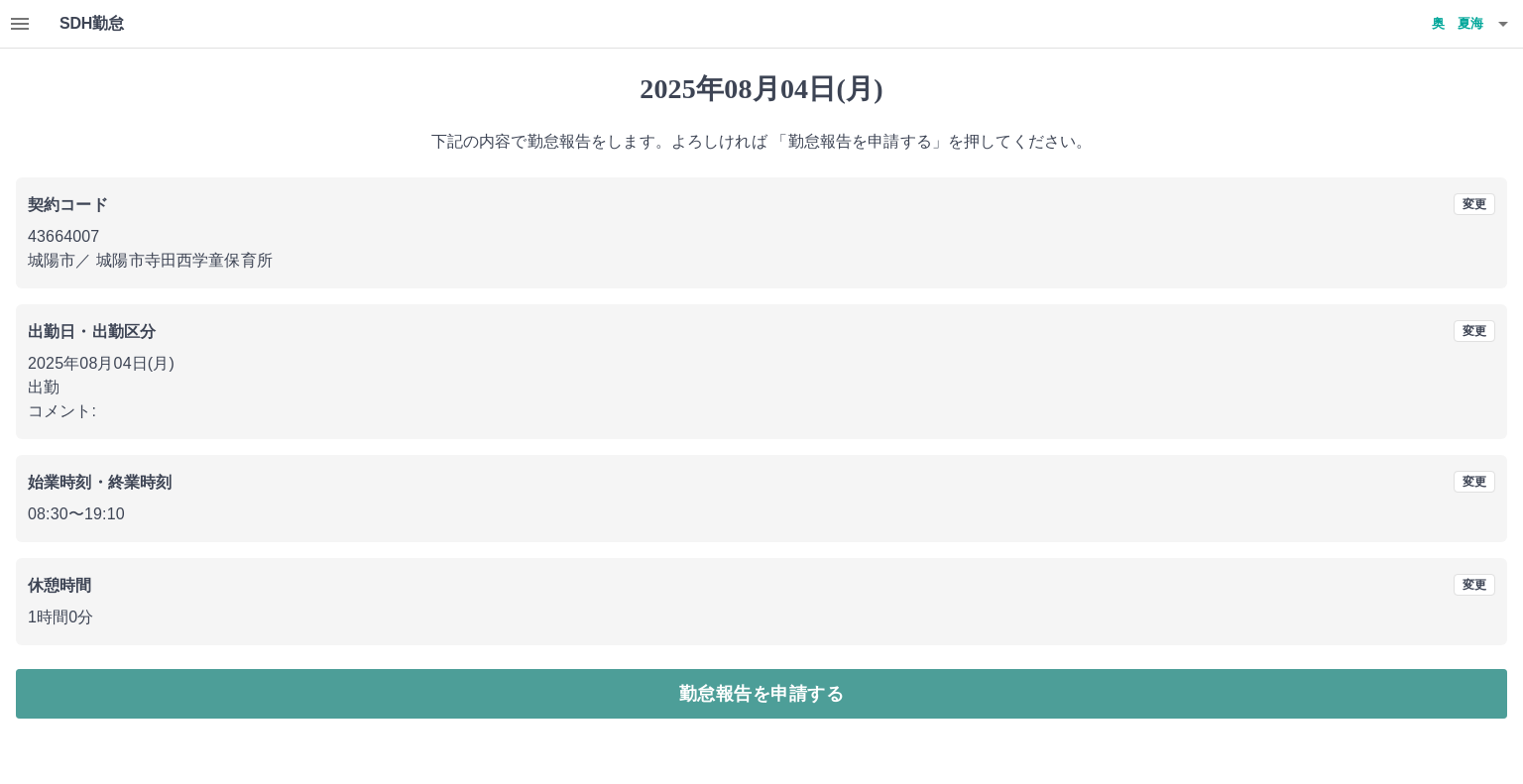 click on "勤怠報告を申請する" at bounding box center [762, 694] 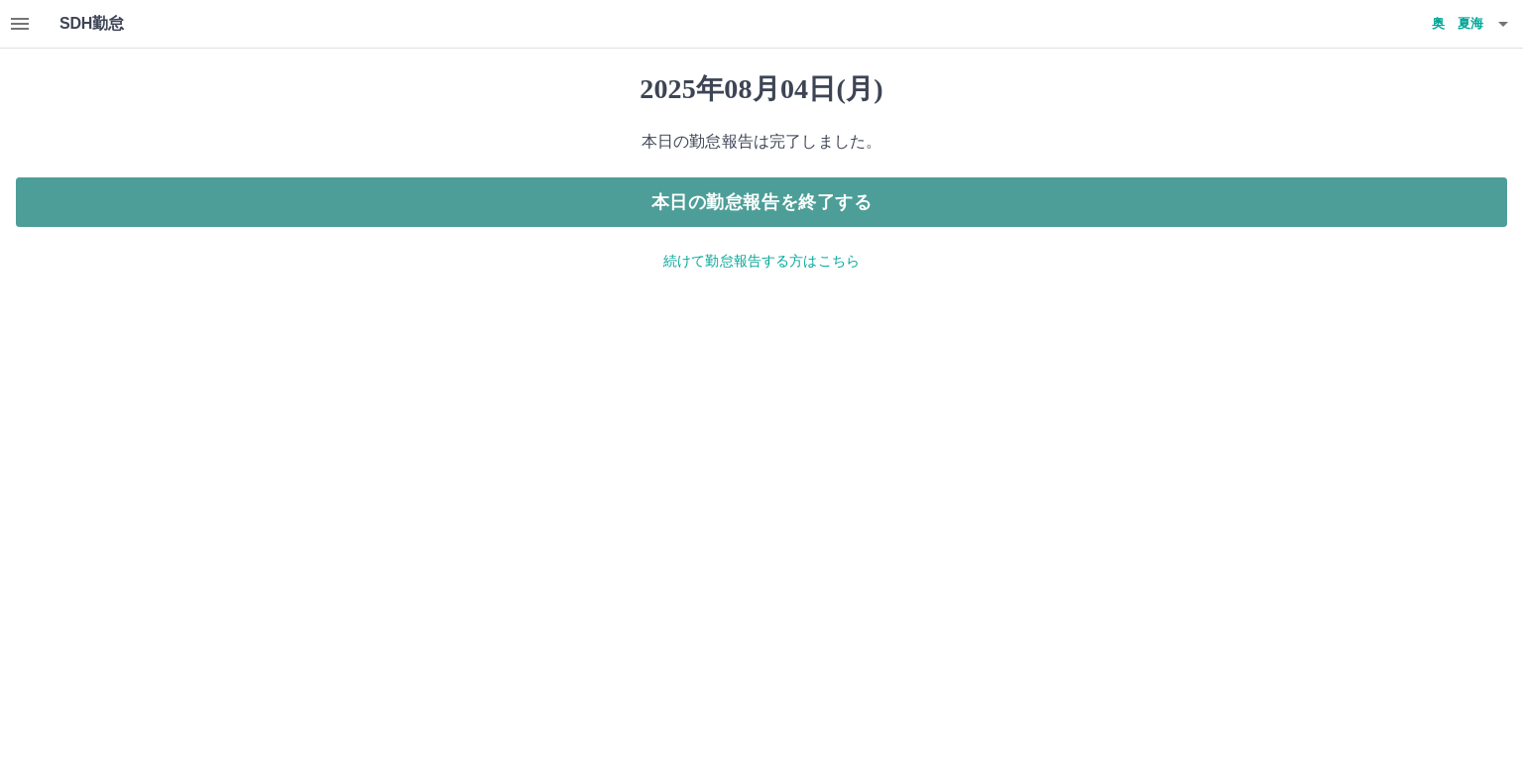click on "本日の勤怠報告を終了する" at bounding box center [762, 202] 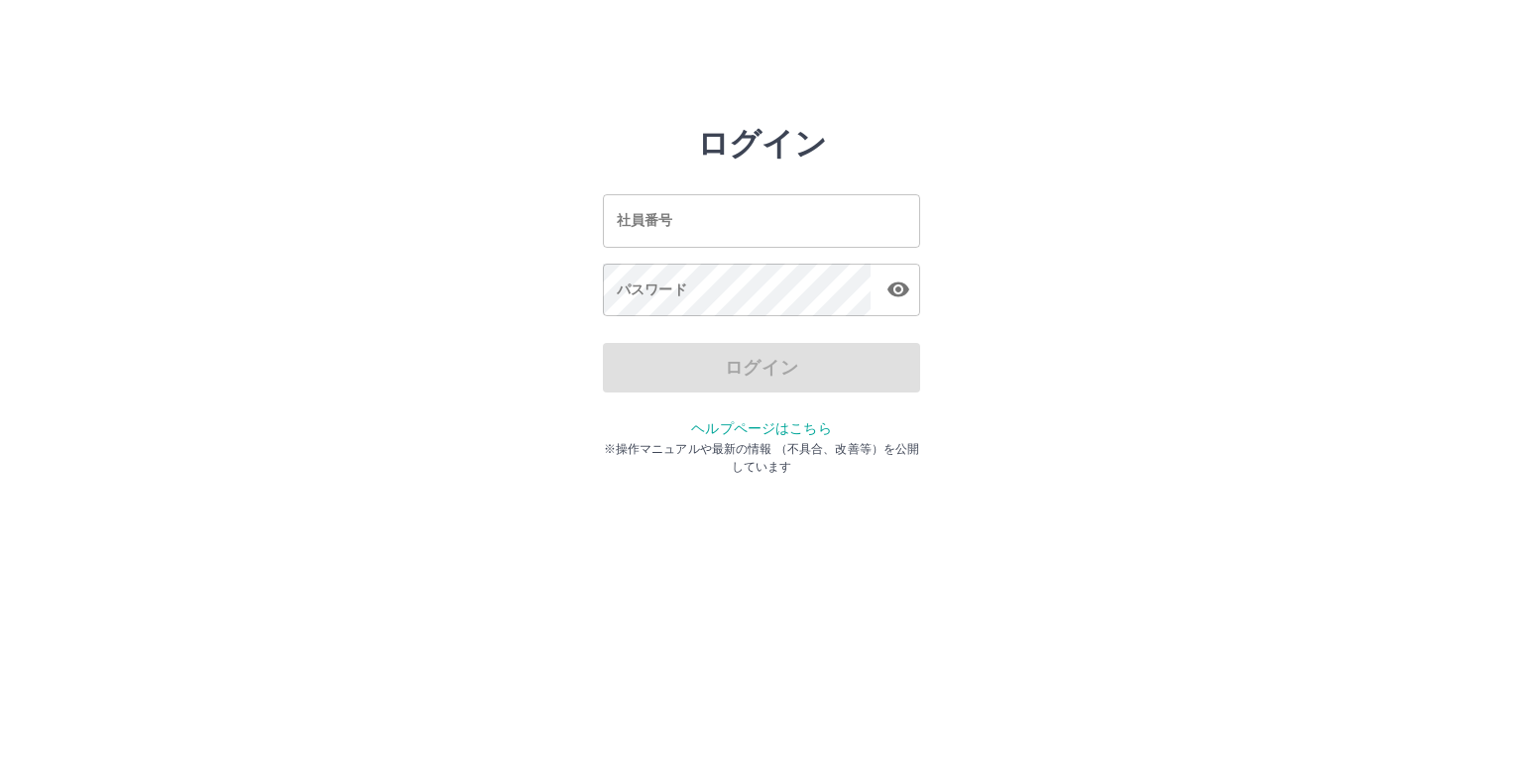 scroll, scrollTop: 0, scrollLeft: 0, axis: both 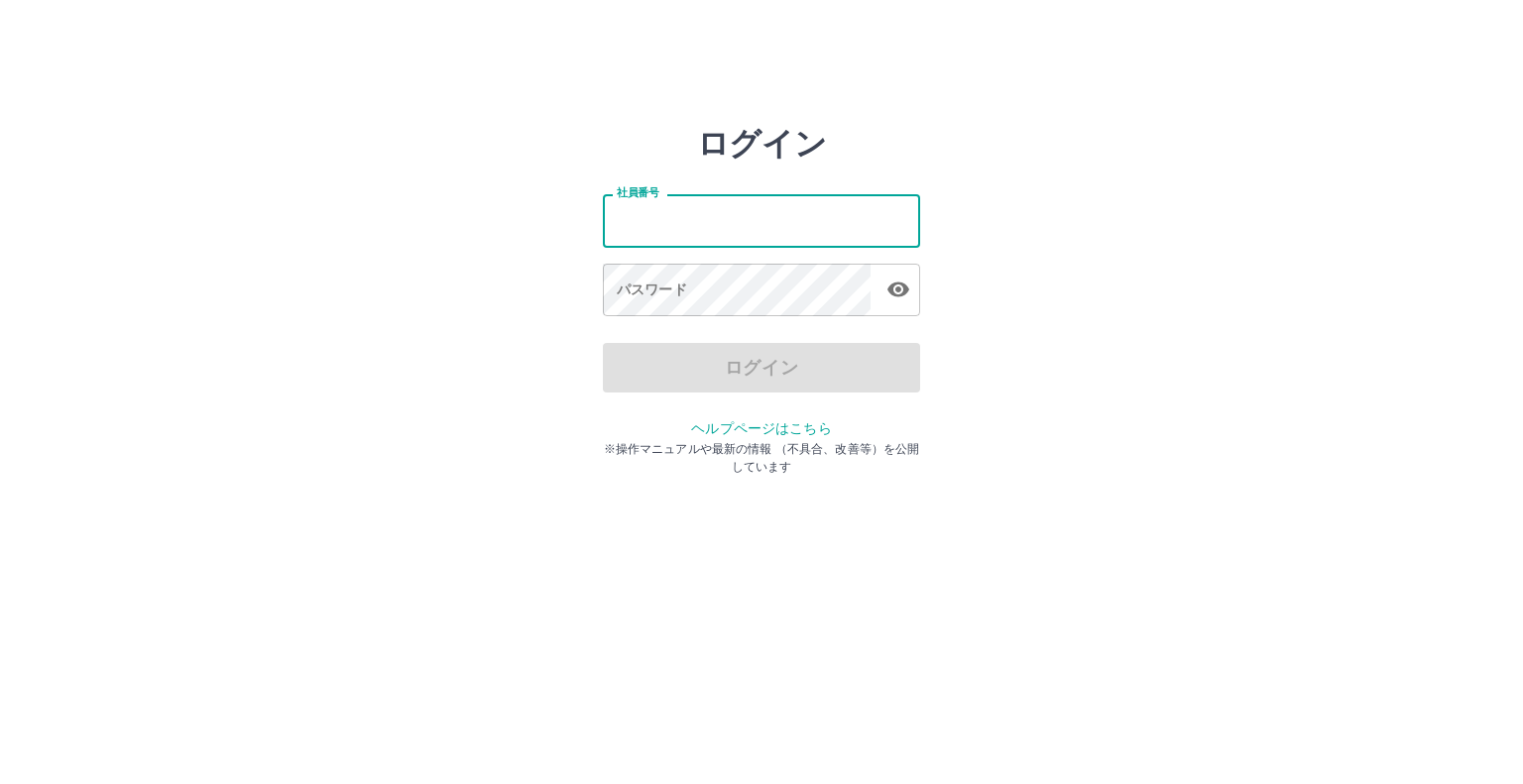 click on "社員番号" at bounding box center [762, 220] 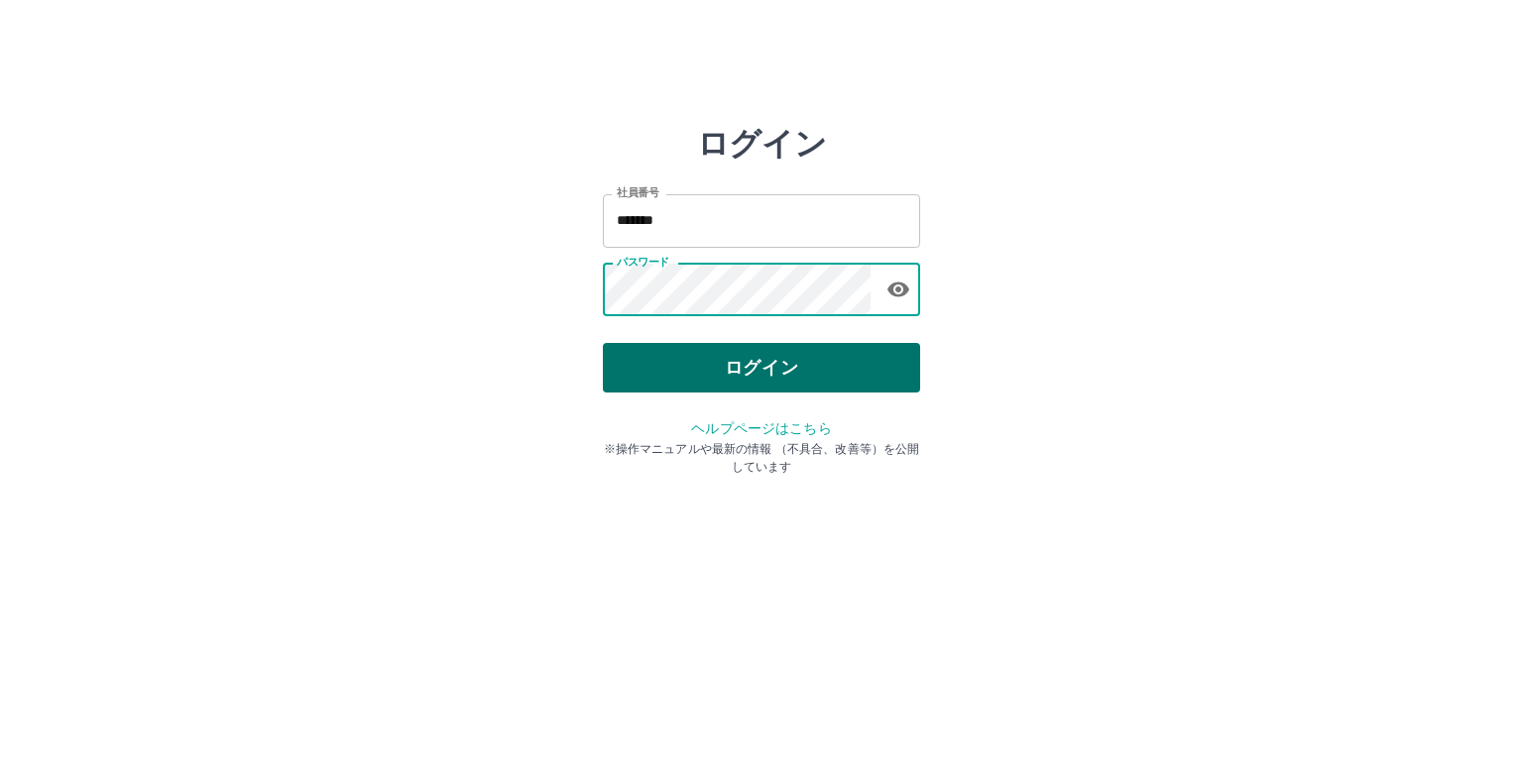 click on "ログイン" at bounding box center (762, 368) 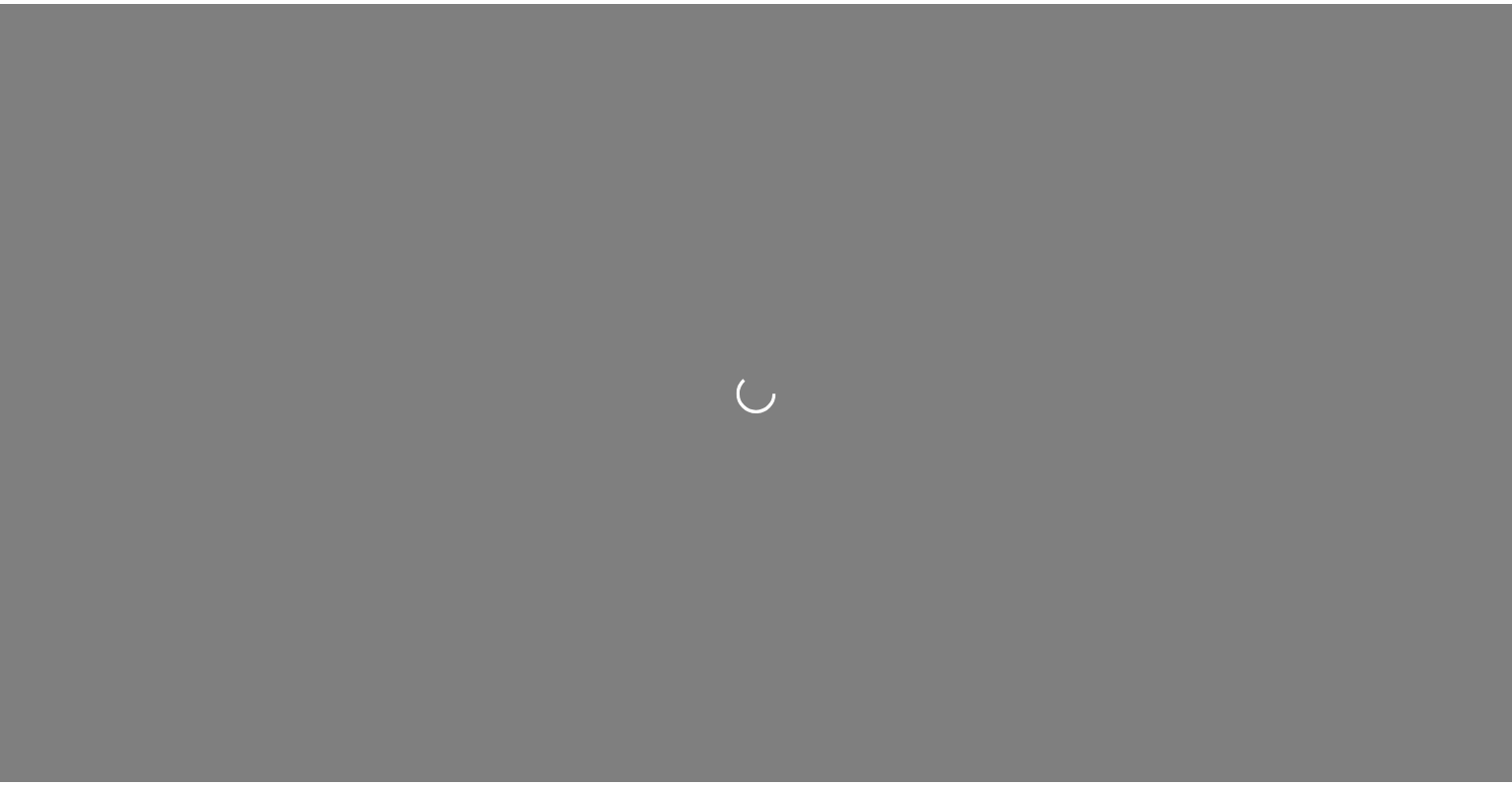 scroll, scrollTop: 0, scrollLeft: 0, axis: both 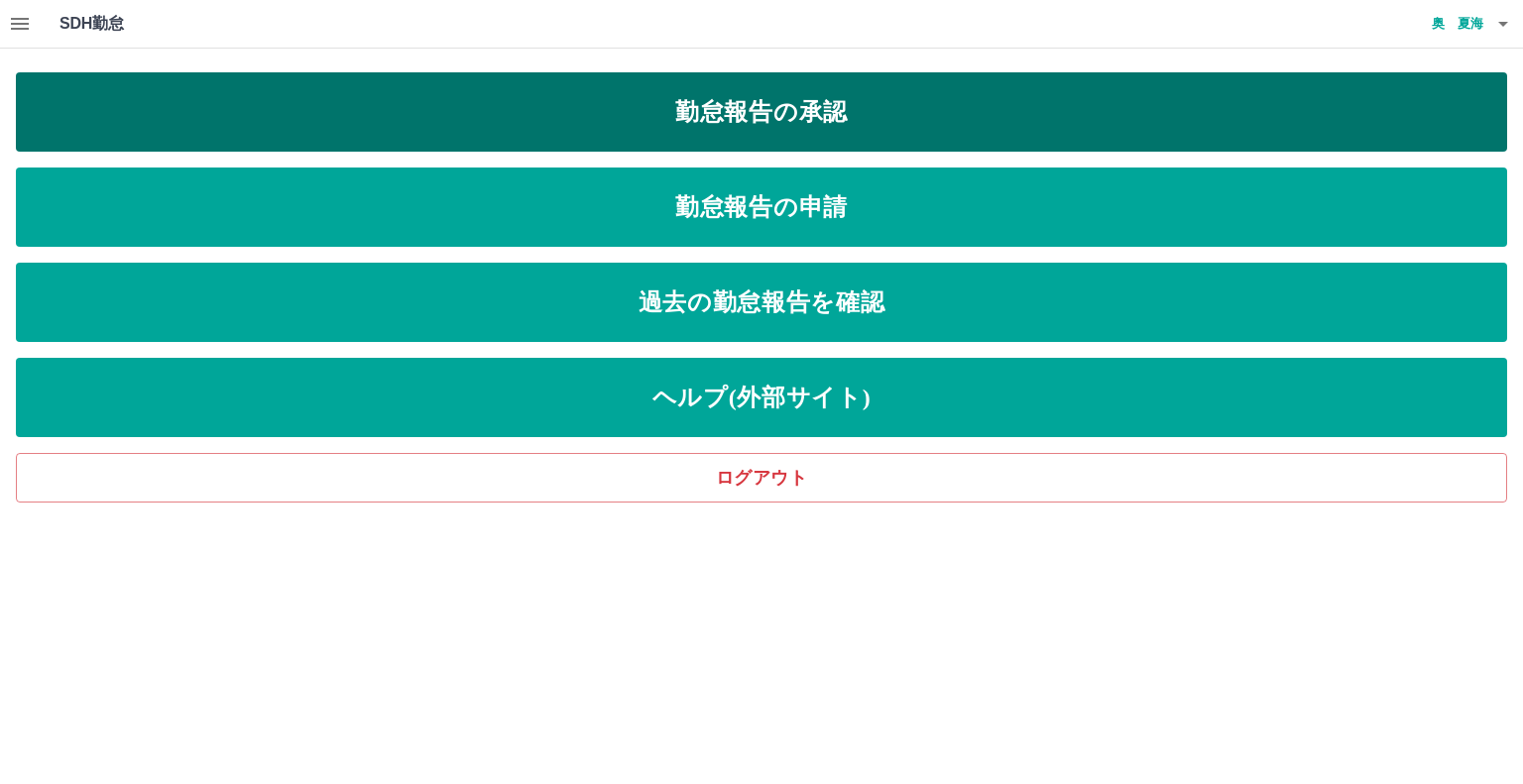 click on "勤怠報告の承認" at bounding box center (762, 112) 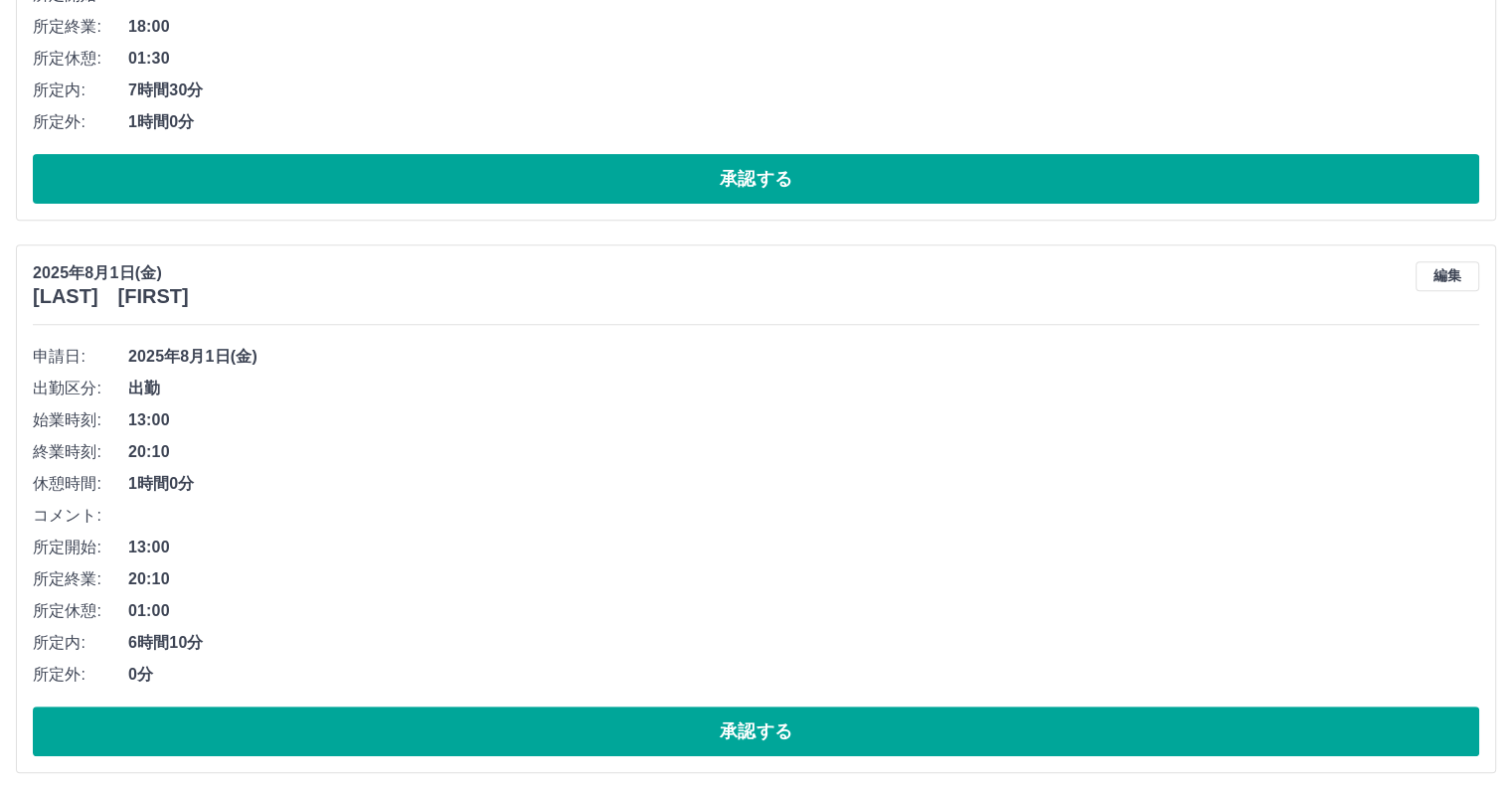 scroll, scrollTop: 8284, scrollLeft: 0, axis: vertical 